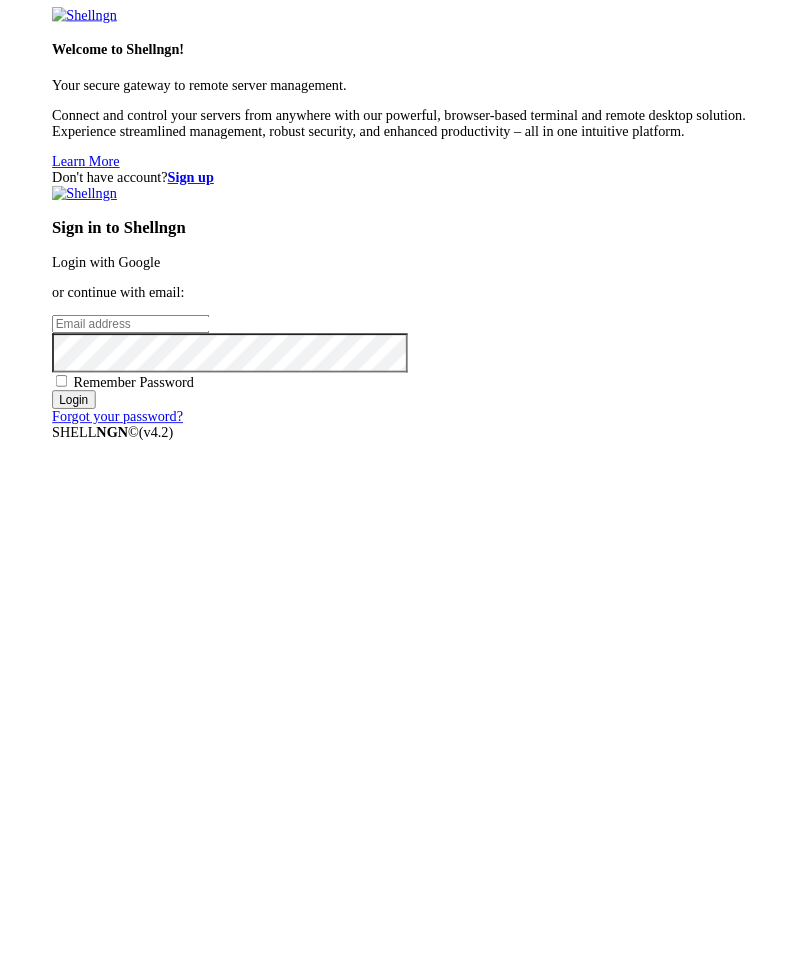 scroll, scrollTop: 0, scrollLeft: 0, axis: both 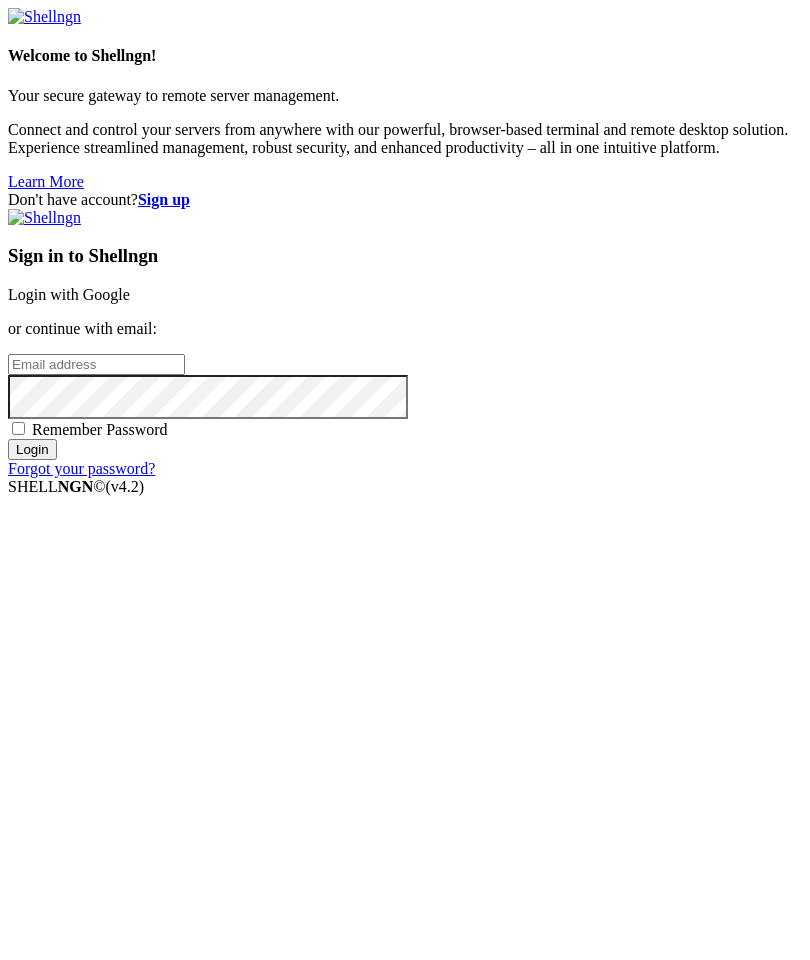 click on "Login with Google" at bounding box center [69, 294] 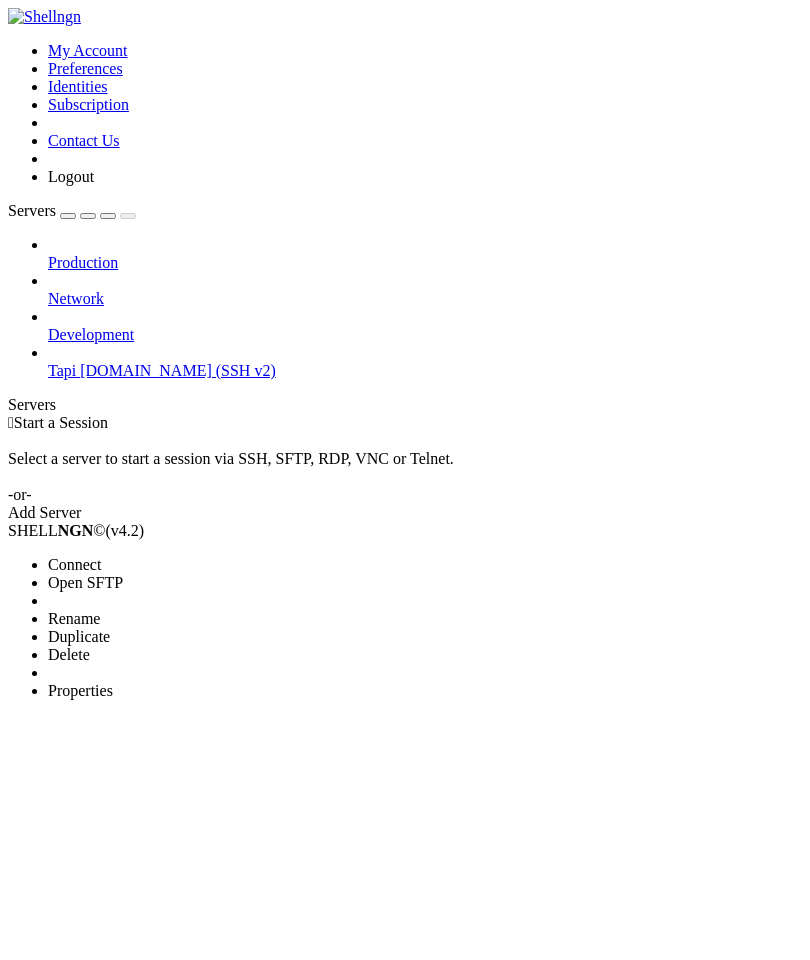 click on "Properties" at bounding box center (139, 691) 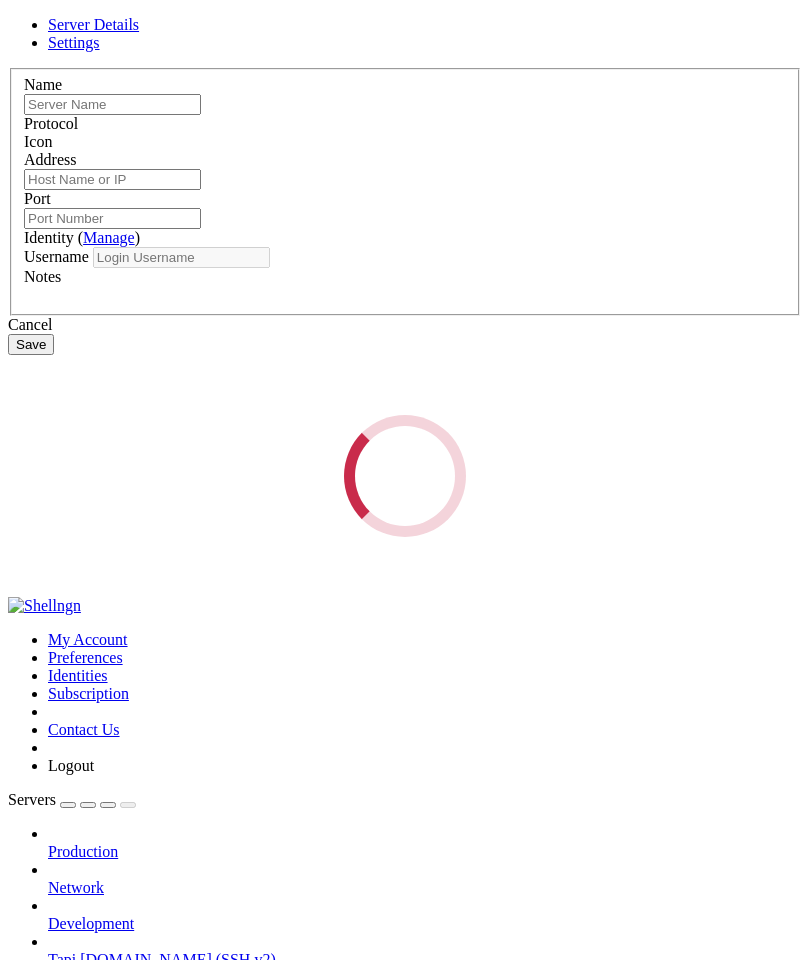 type on "Tapi" 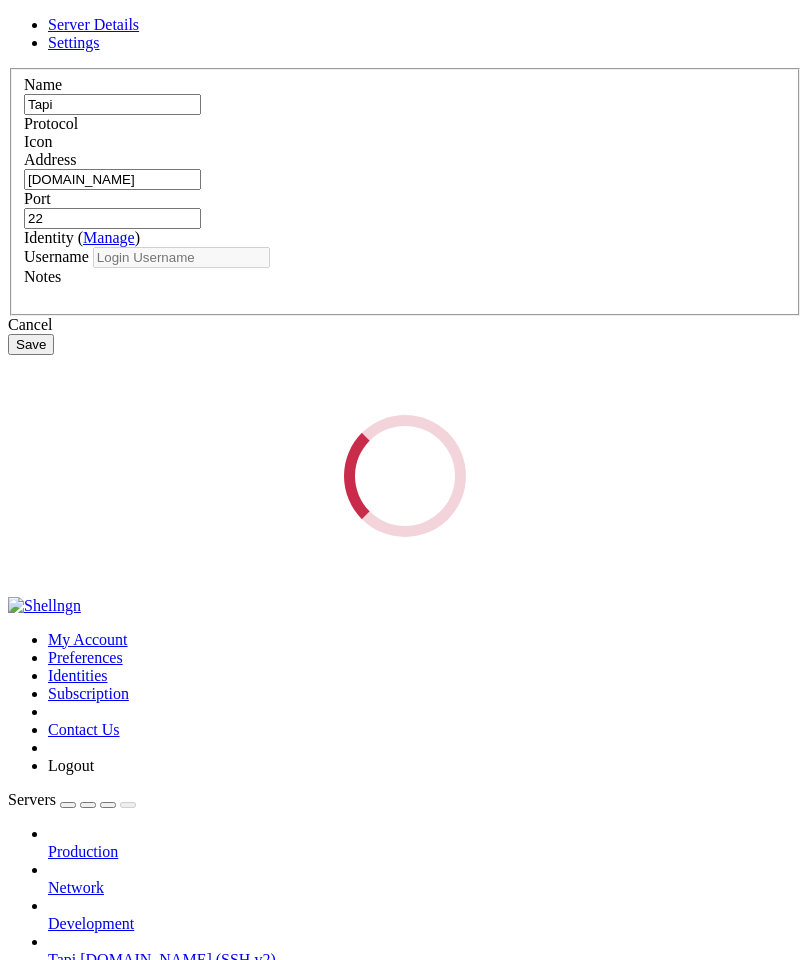 type on "[DOMAIN_NAME]" 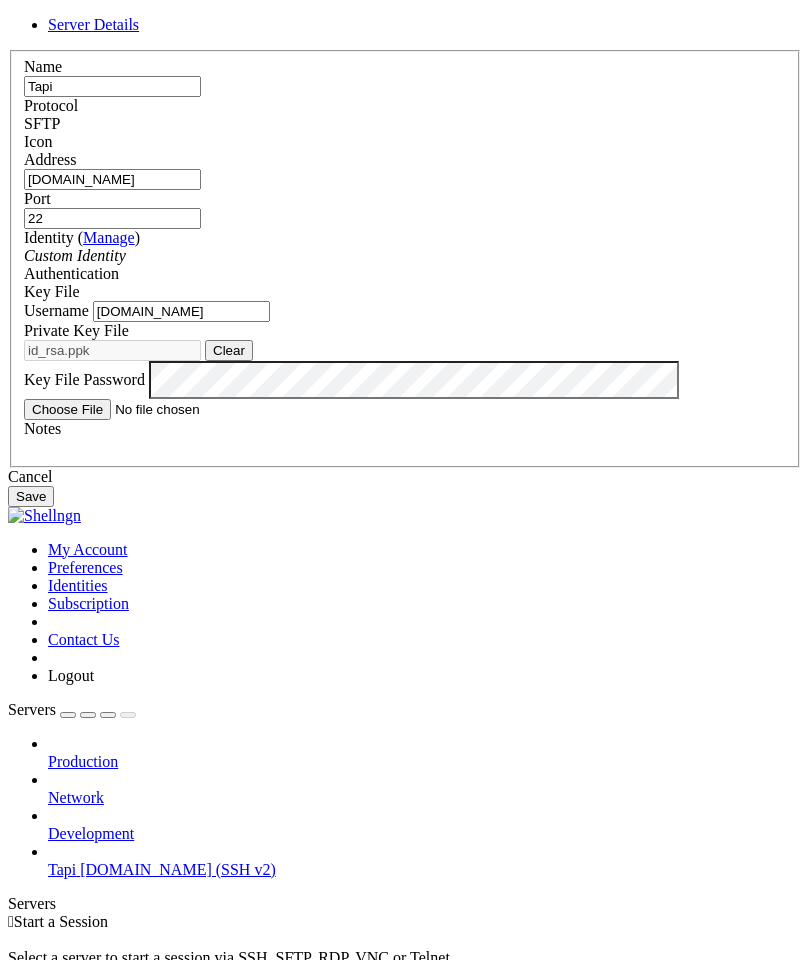 click on "Save" at bounding box center [31, 496] 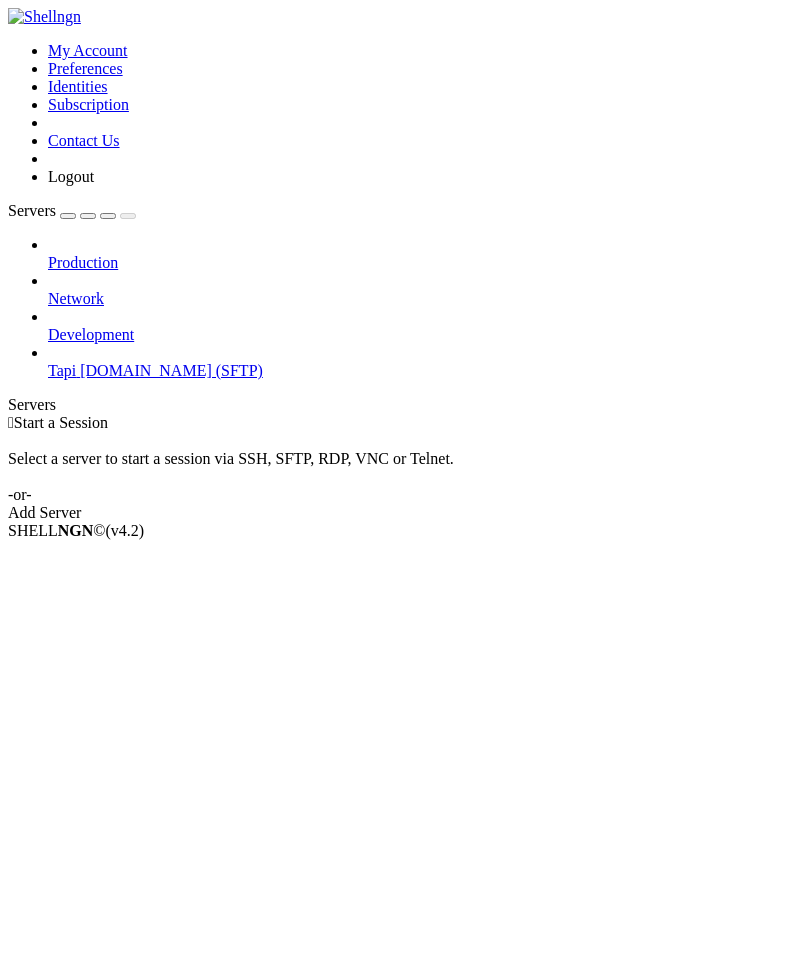 click on "Tapi" at bounding box center [62, 370] 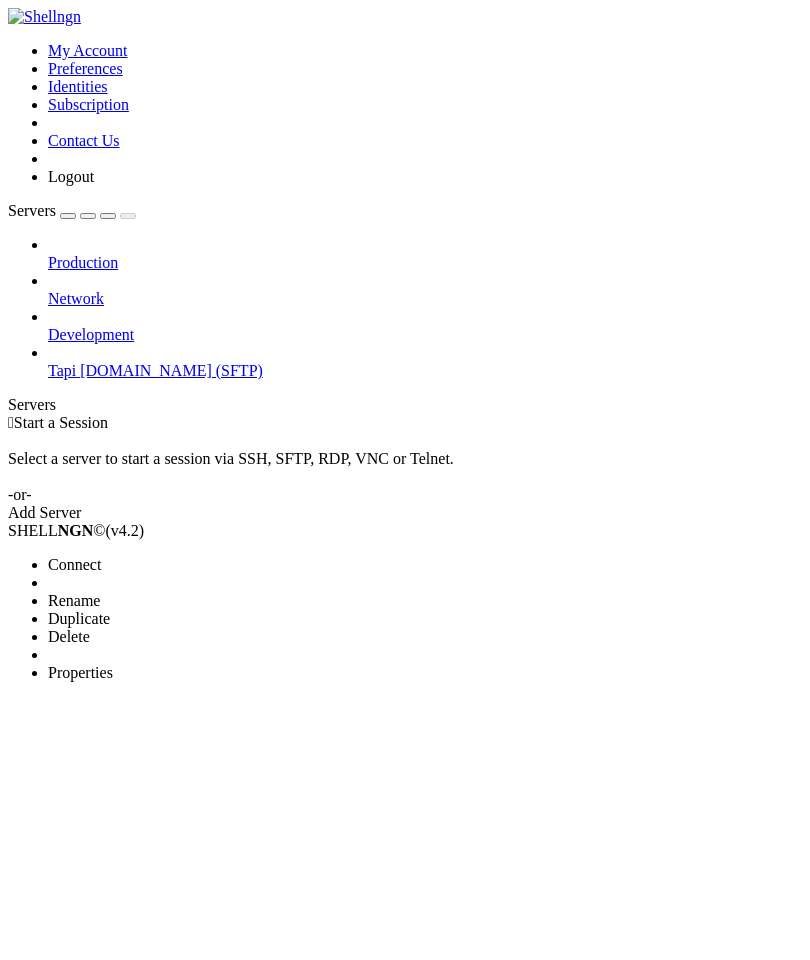 click on "Connect" at bounding box center (139, 565) 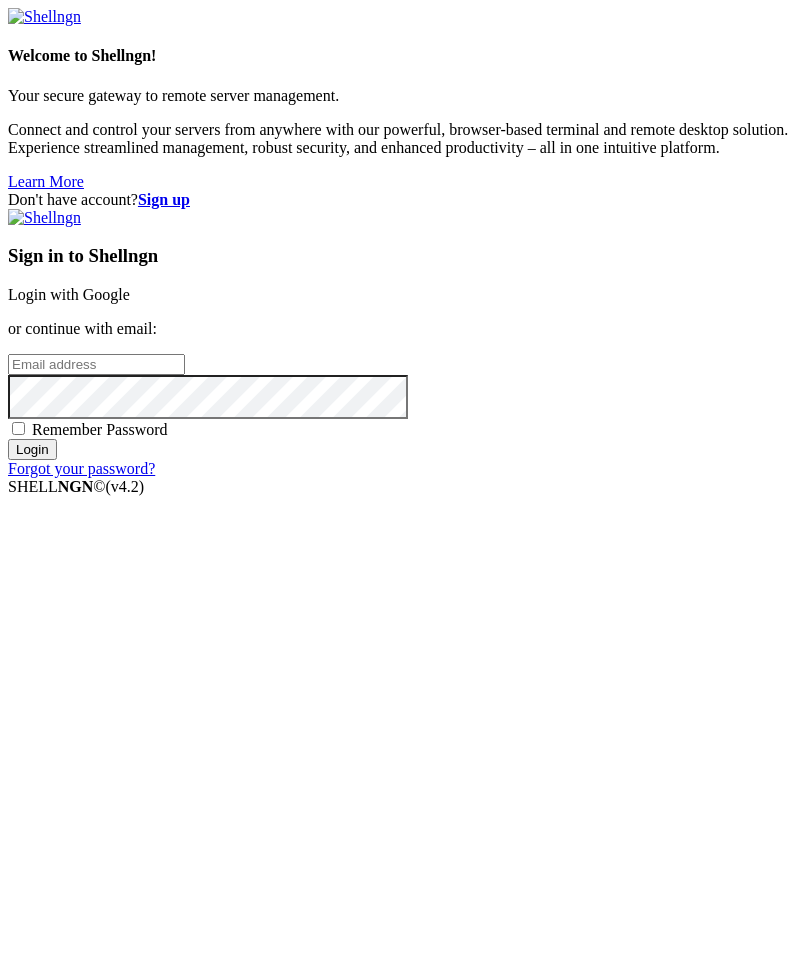 click on "Login with Google" at bounding box center (69, 294) 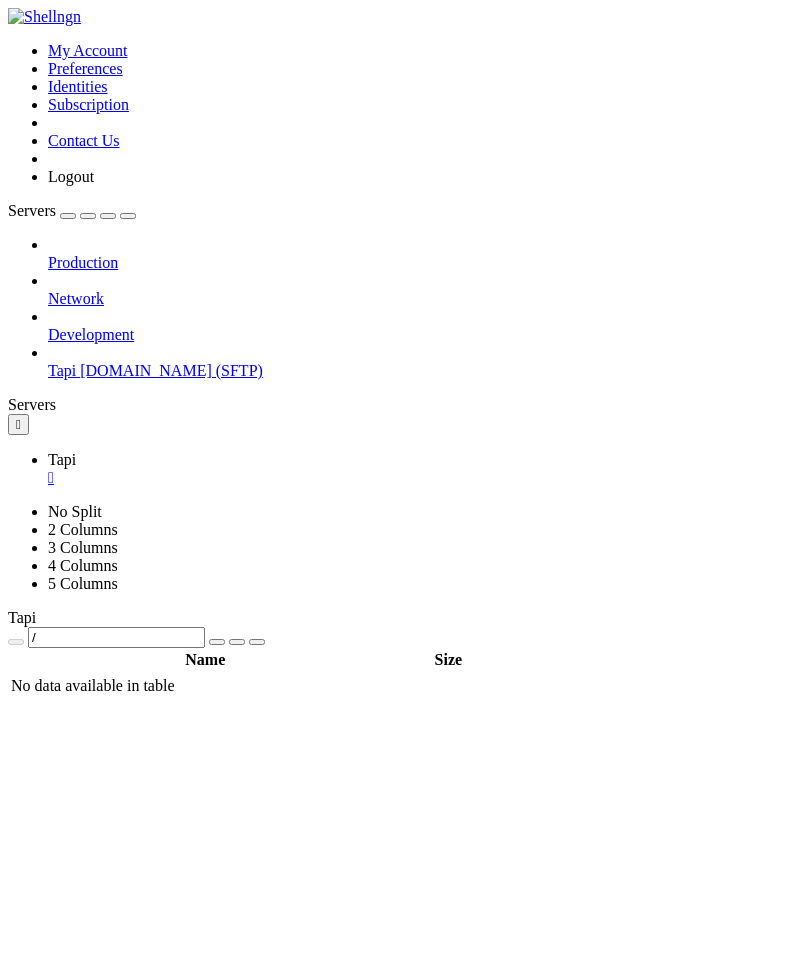 click on "Properties" at bounding box center [139, 1850] 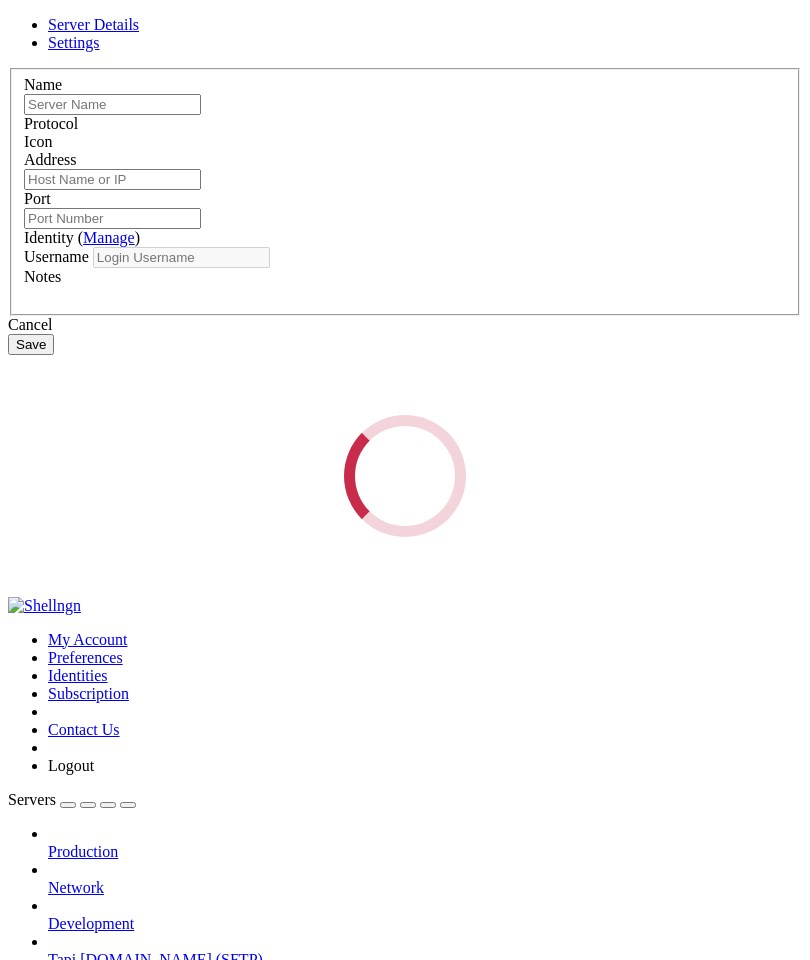 type on "Tapi" 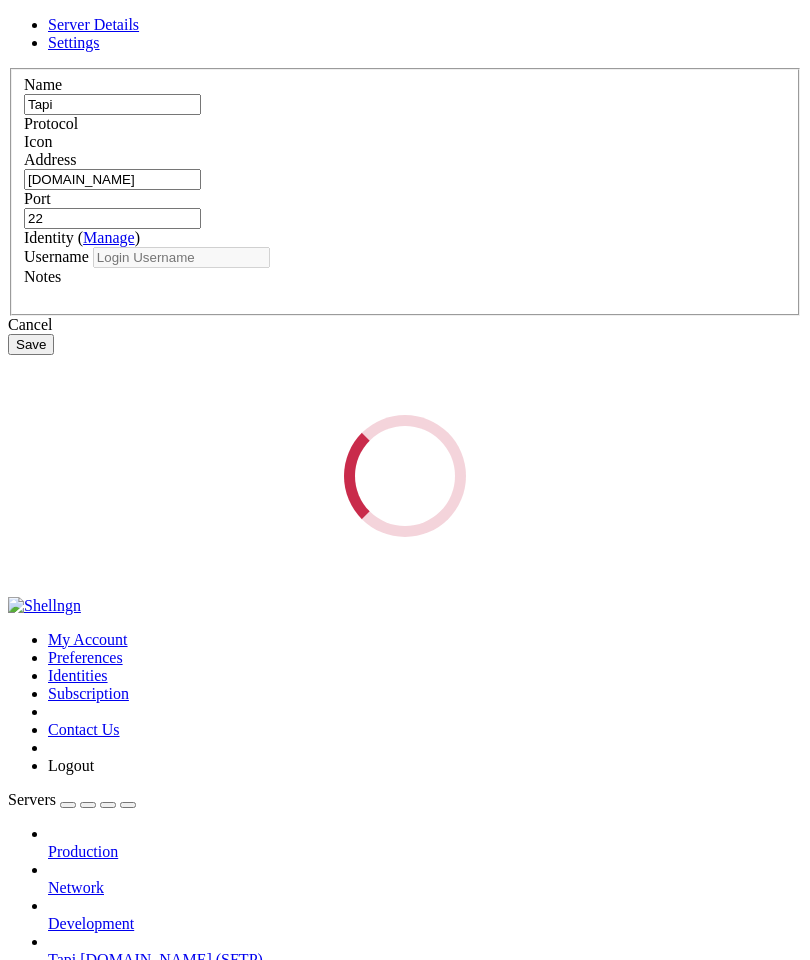 type on "[DOMAIN_NAME]" 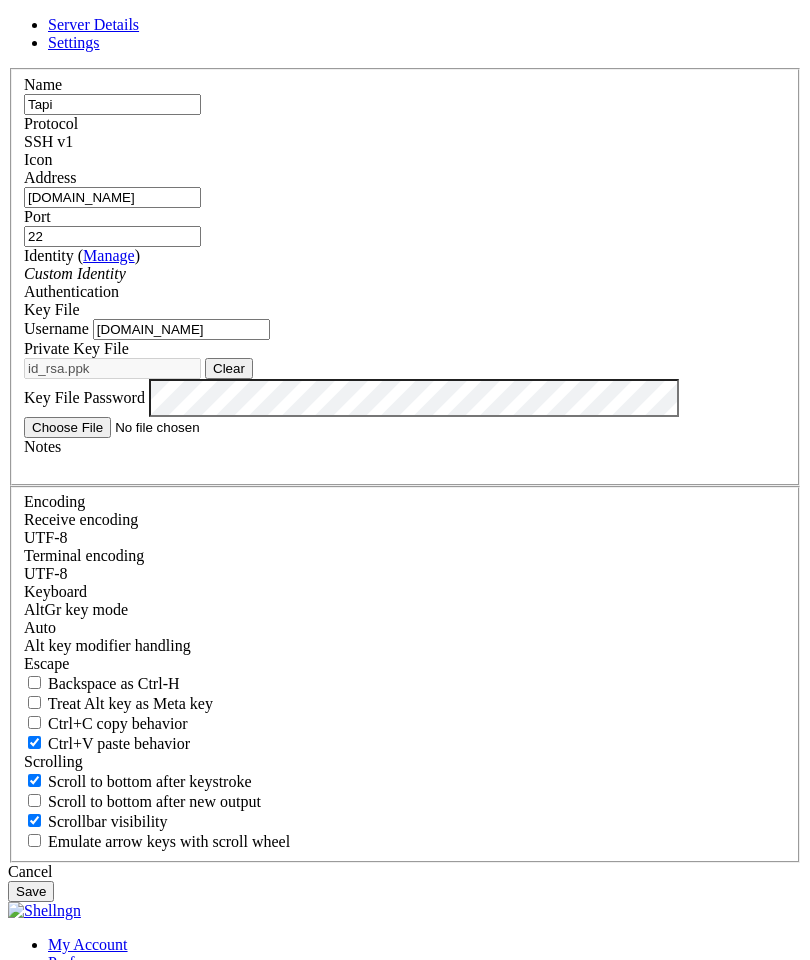 click on "Settings" at bounding box center [74, 42] 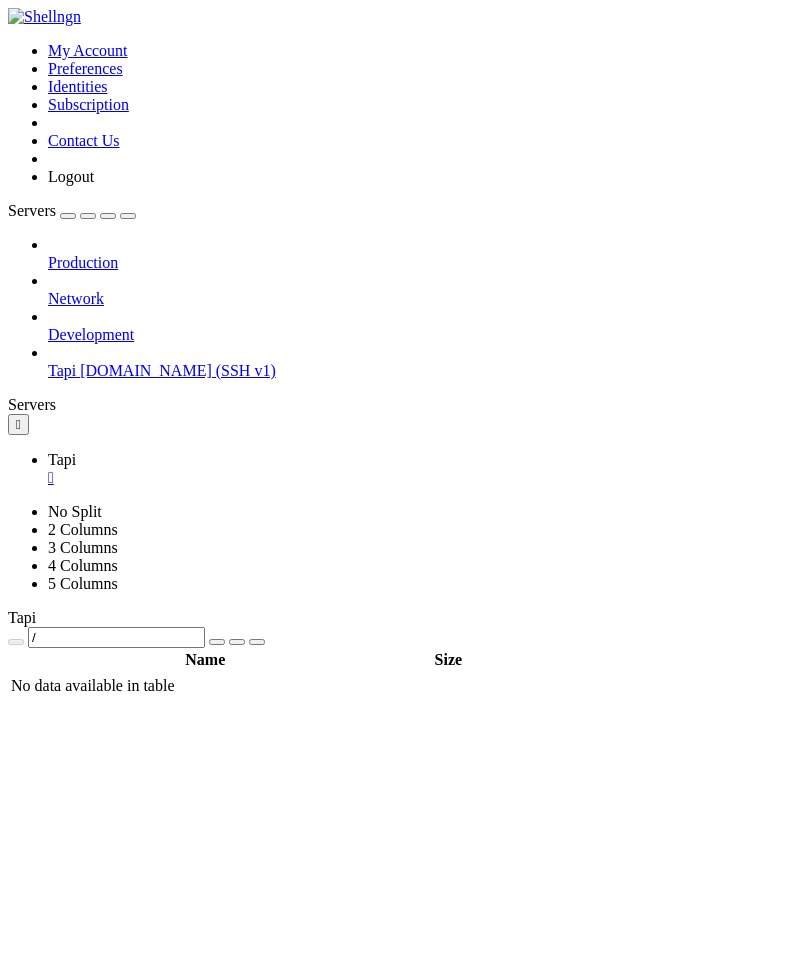 click on "Tapi" at bounding box center [62, 370] 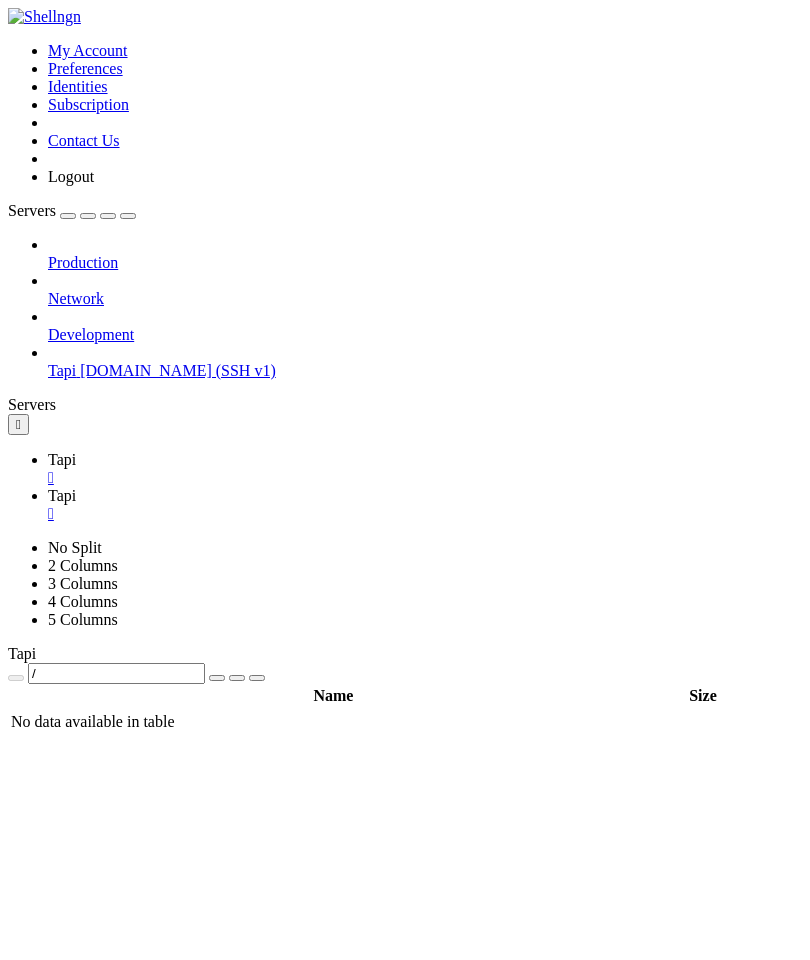 scroll, scrollTop: 0, scrollLeft: 0, axis: both 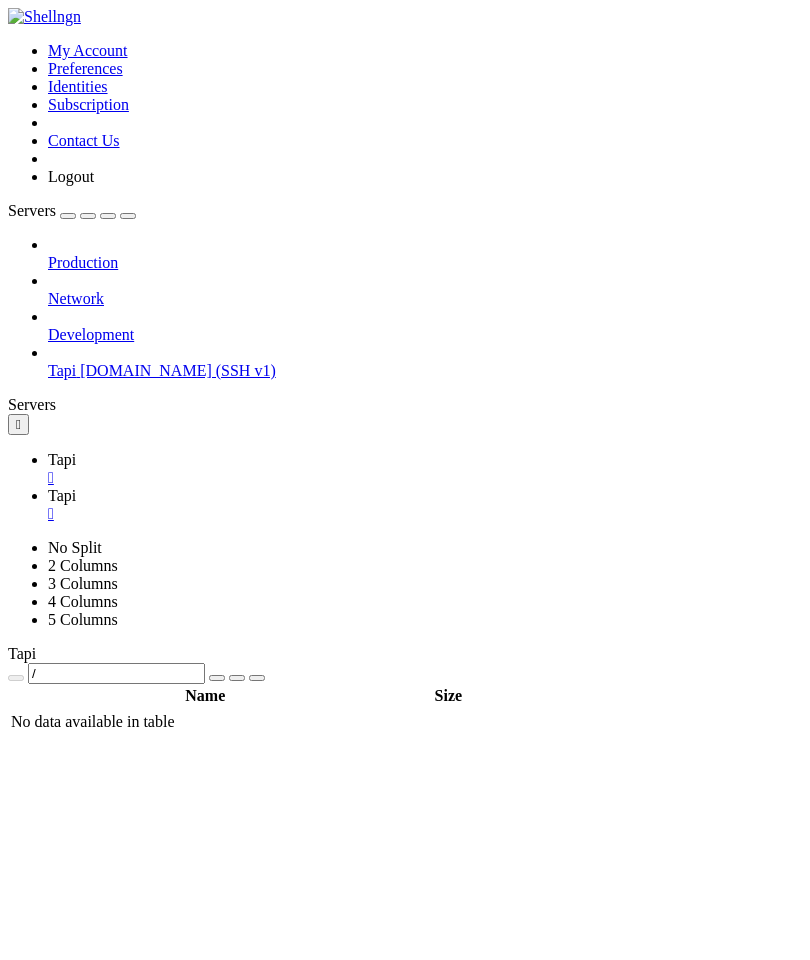 click on "Open SFTP" at bounding box center [139, 2736] 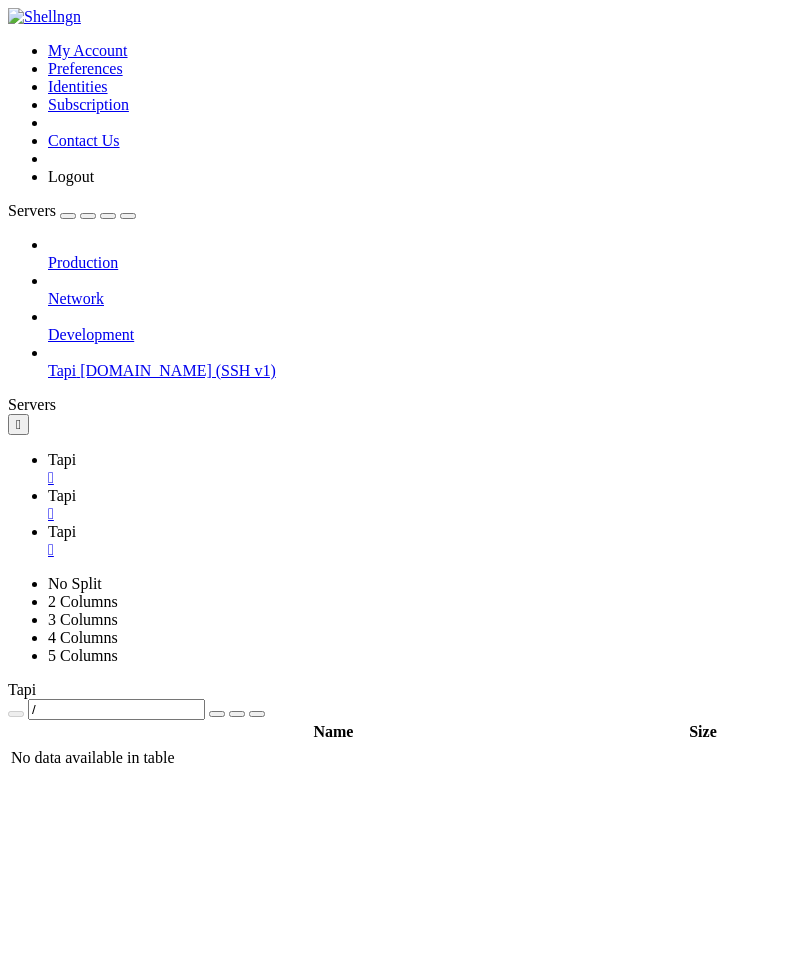 click on "" at bounding box center (18, 424) 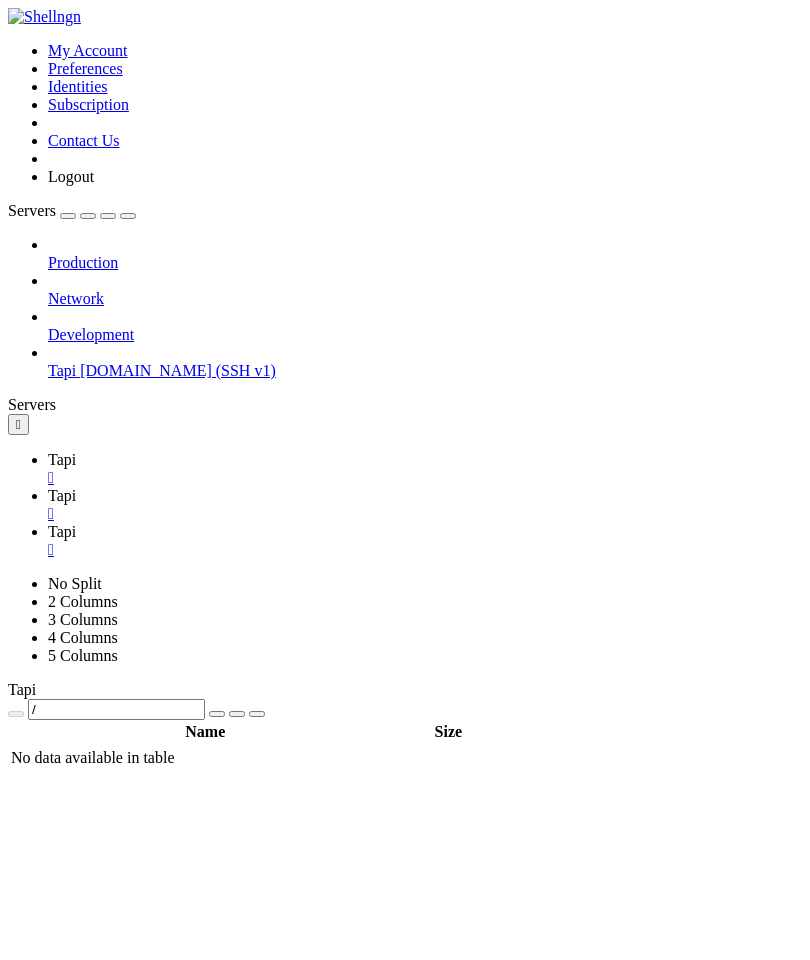 click on "Properties" at bounding box center [139, 3934] 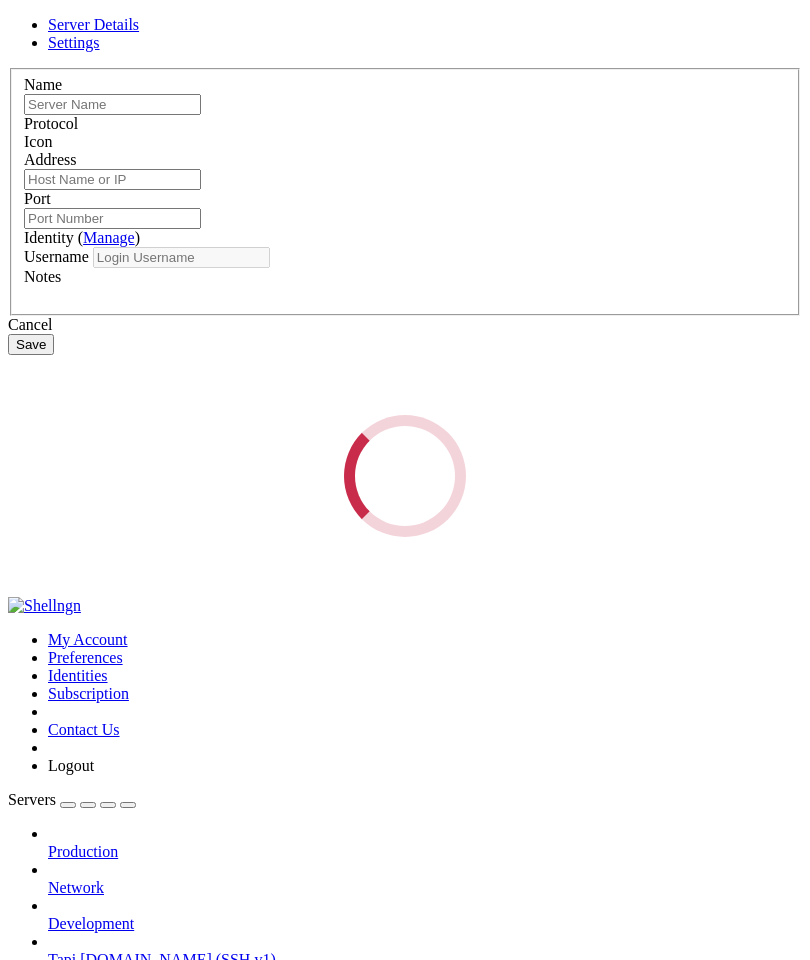 type on "Tapi" 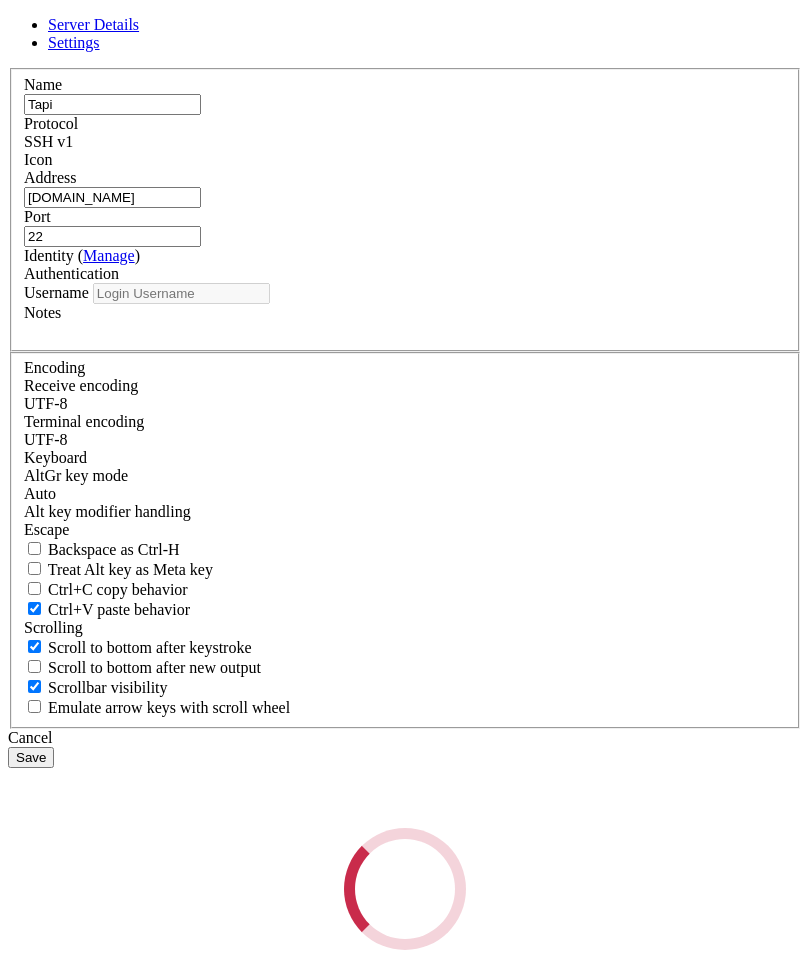 type on "[DOMAIN_NAME]" 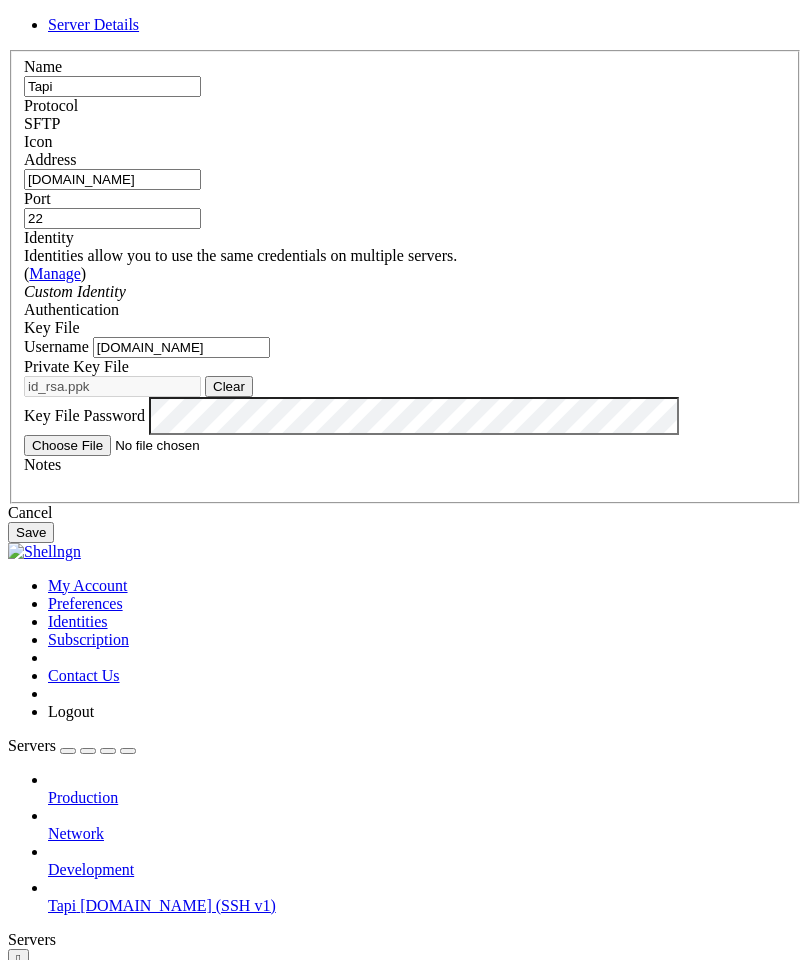 click at bounding box center [74, 237] 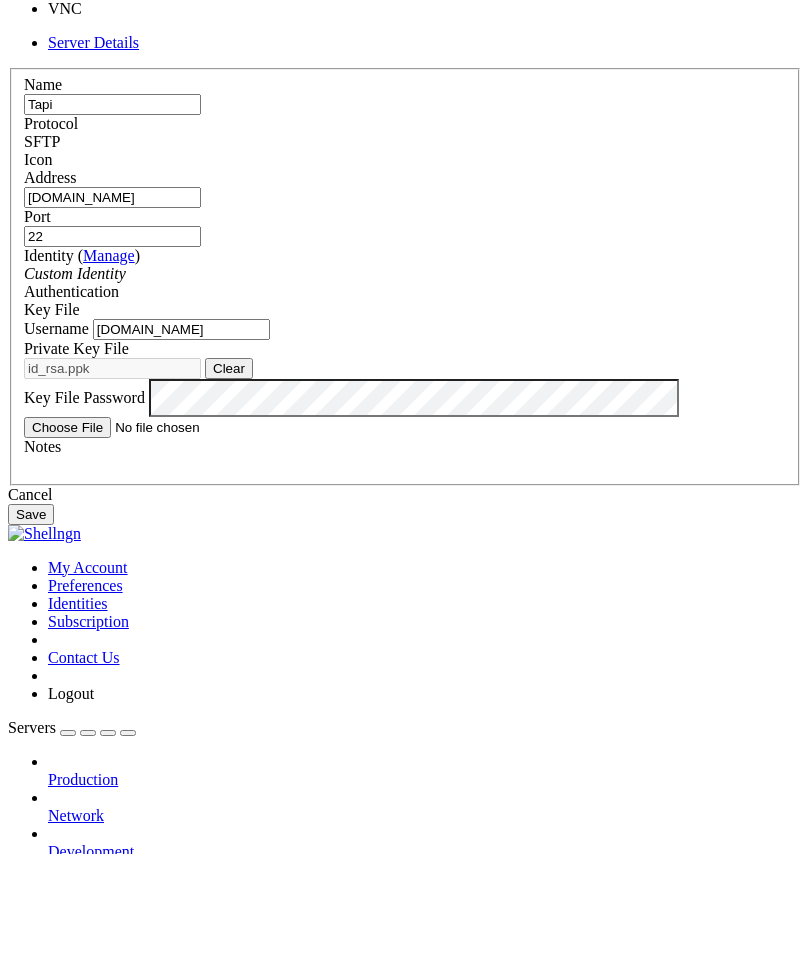 click on "Server Details
Name
[GEOGRAPHIC_DATA]
Protocol
SFTP
Icon" at bounding box center (405, 385) 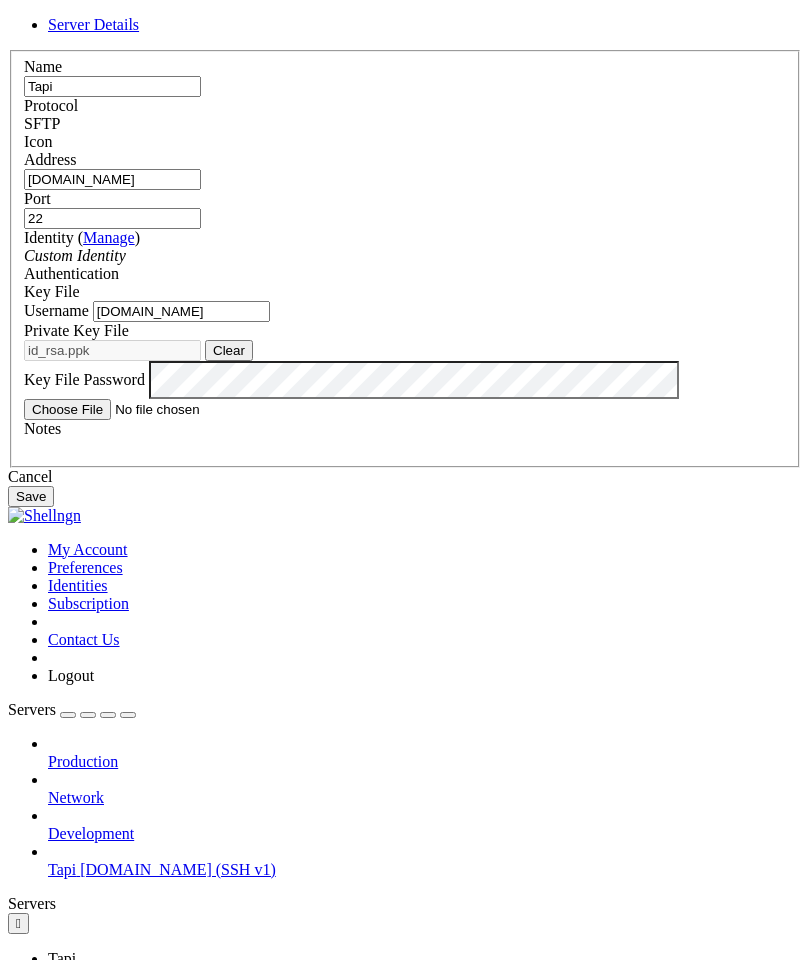 click on "Save" at bounding box center (31, 496) 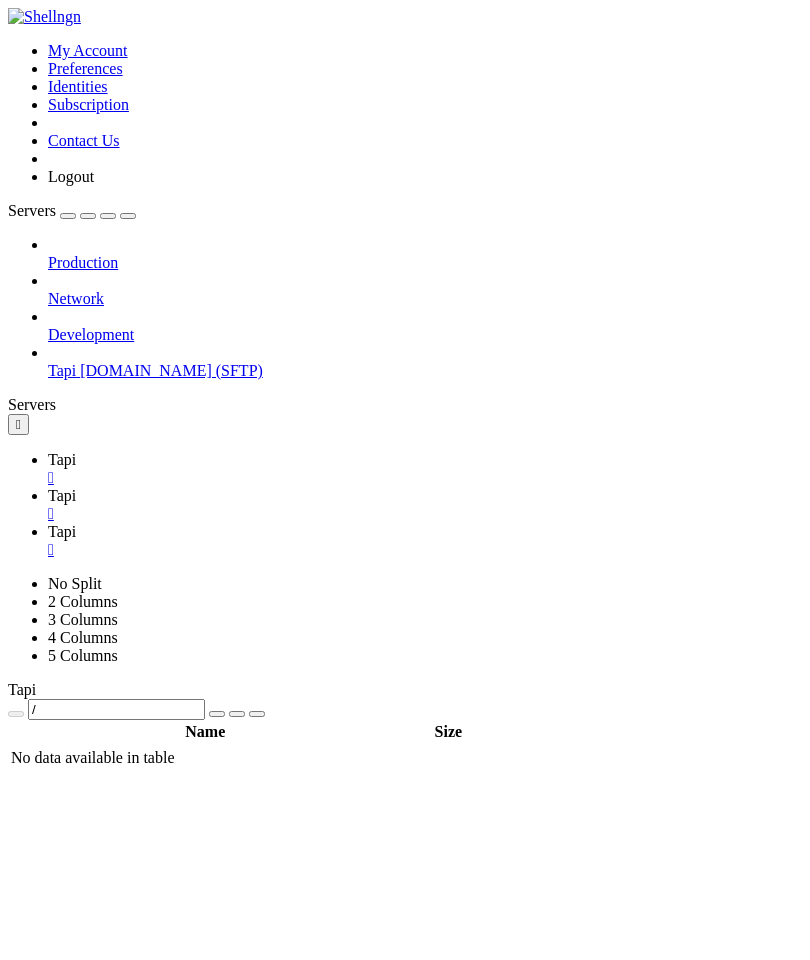 click on "[DOMAIN_NAME] (SFTP)" at bounding box center (171, 370) 